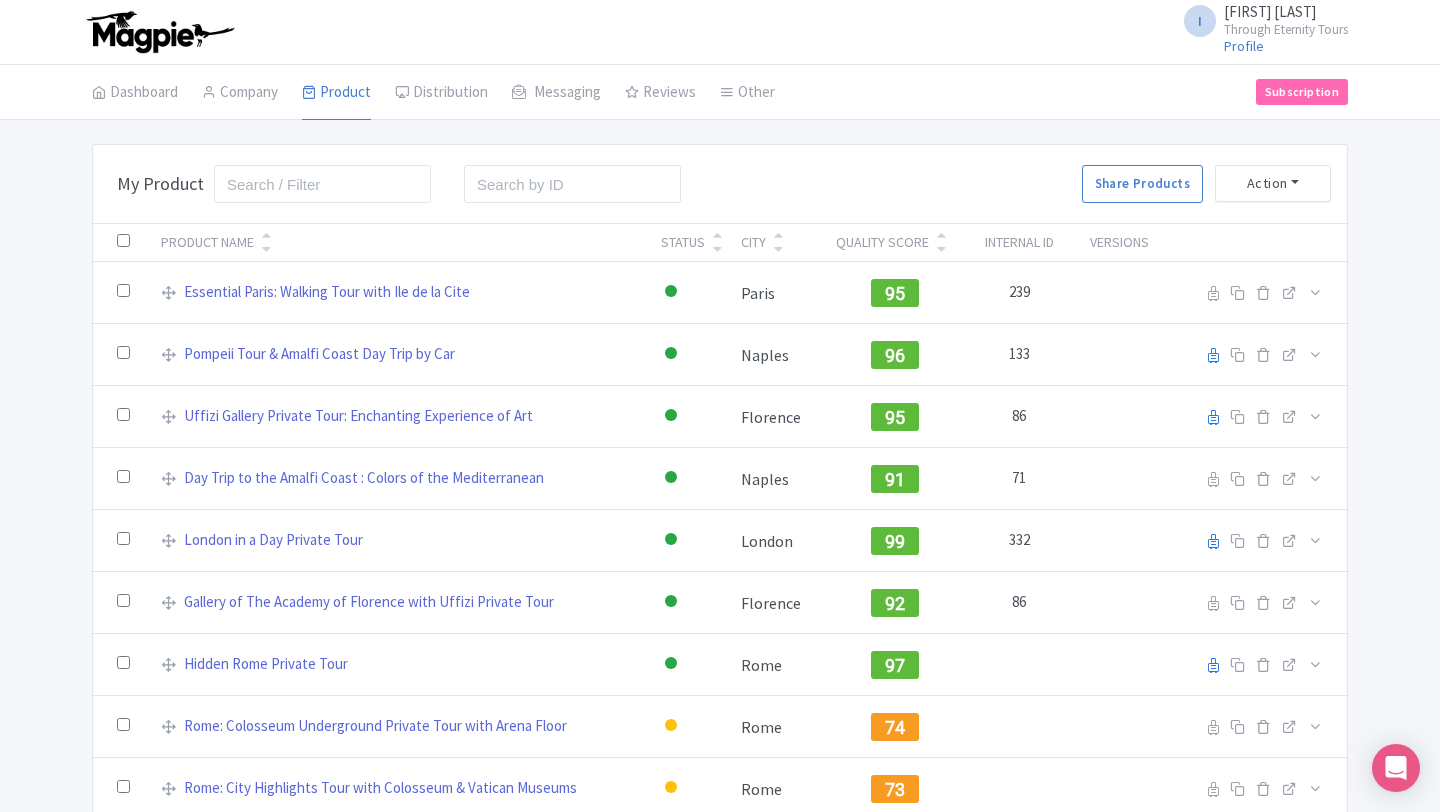 scroll, scrollTop: 0, scrollLeft: 0, axis: both 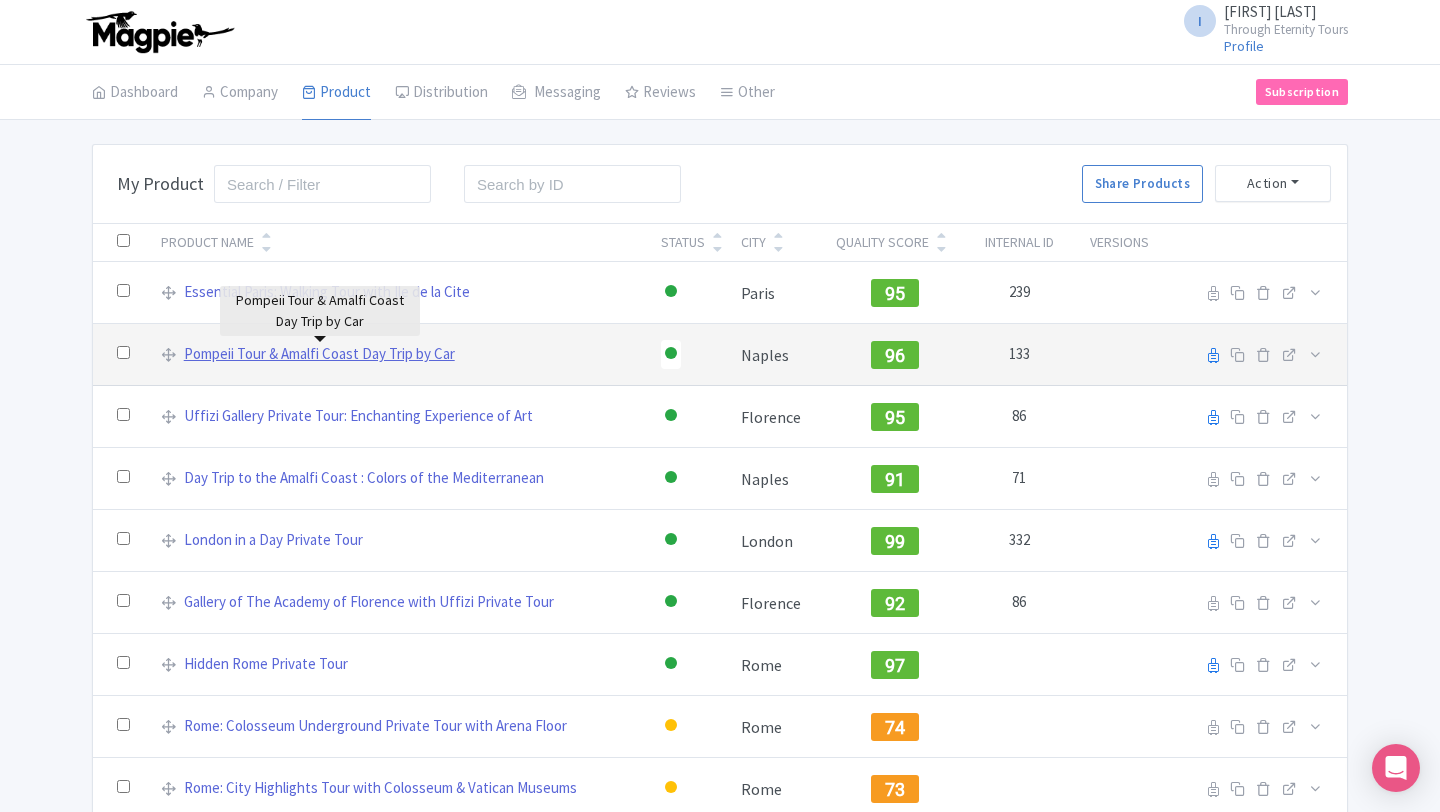 click on "Pompeii Tour & Amalfi Coast Day Trip by Car" at bounding box center [319, 354] 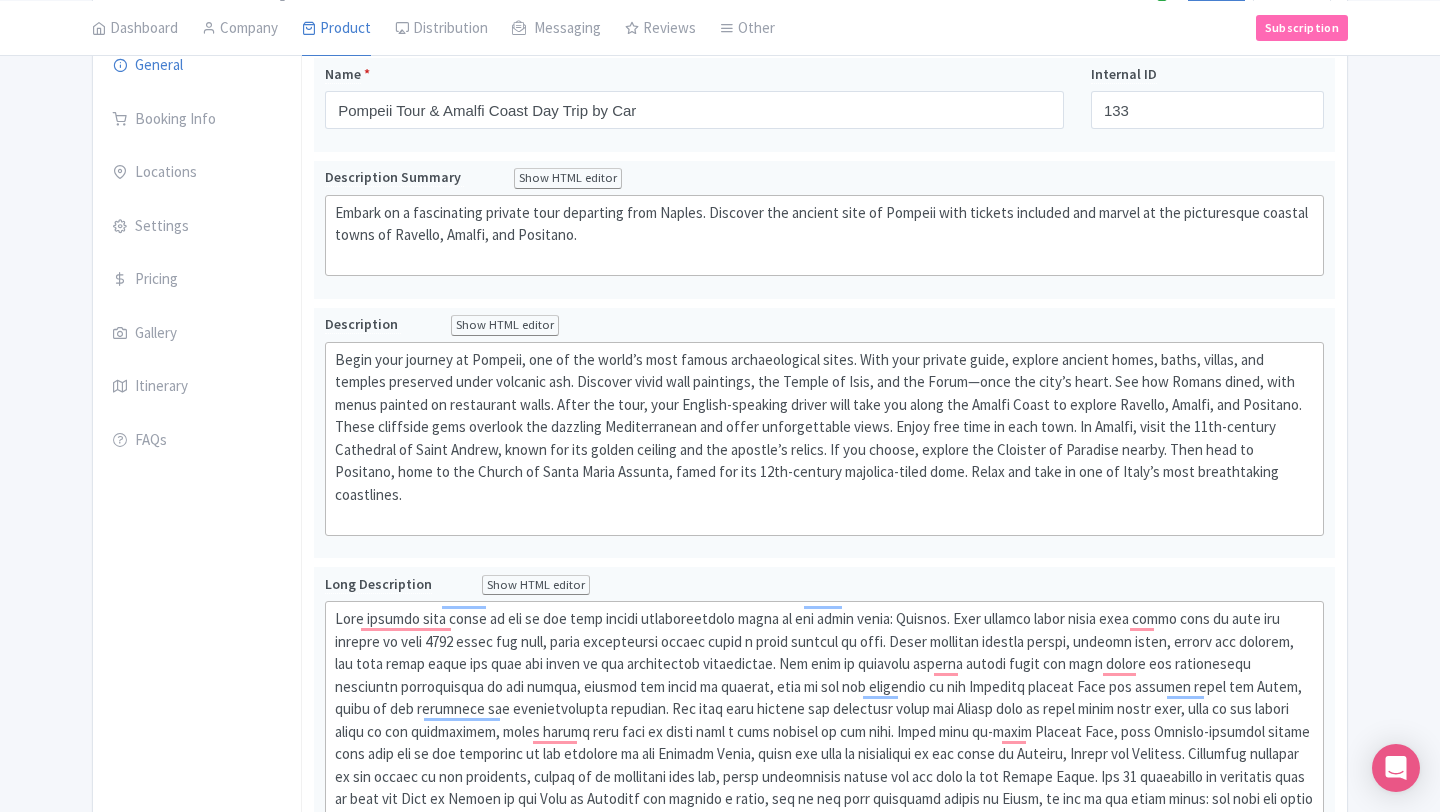 scroll, scrollTop: 252, scrollLeft: 0, axis: vertical 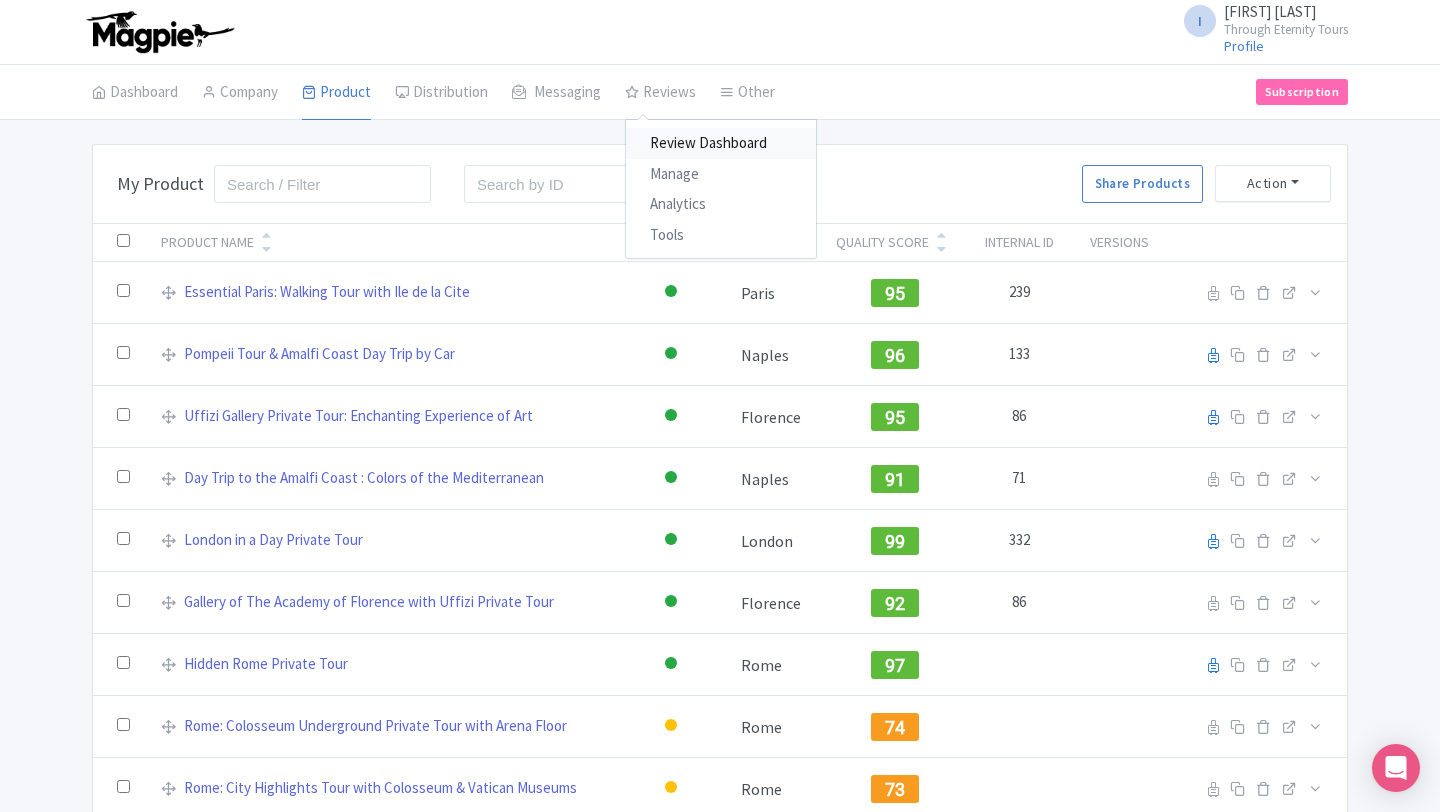 click on "Review Dashboard" at bounding box center [721, 143] 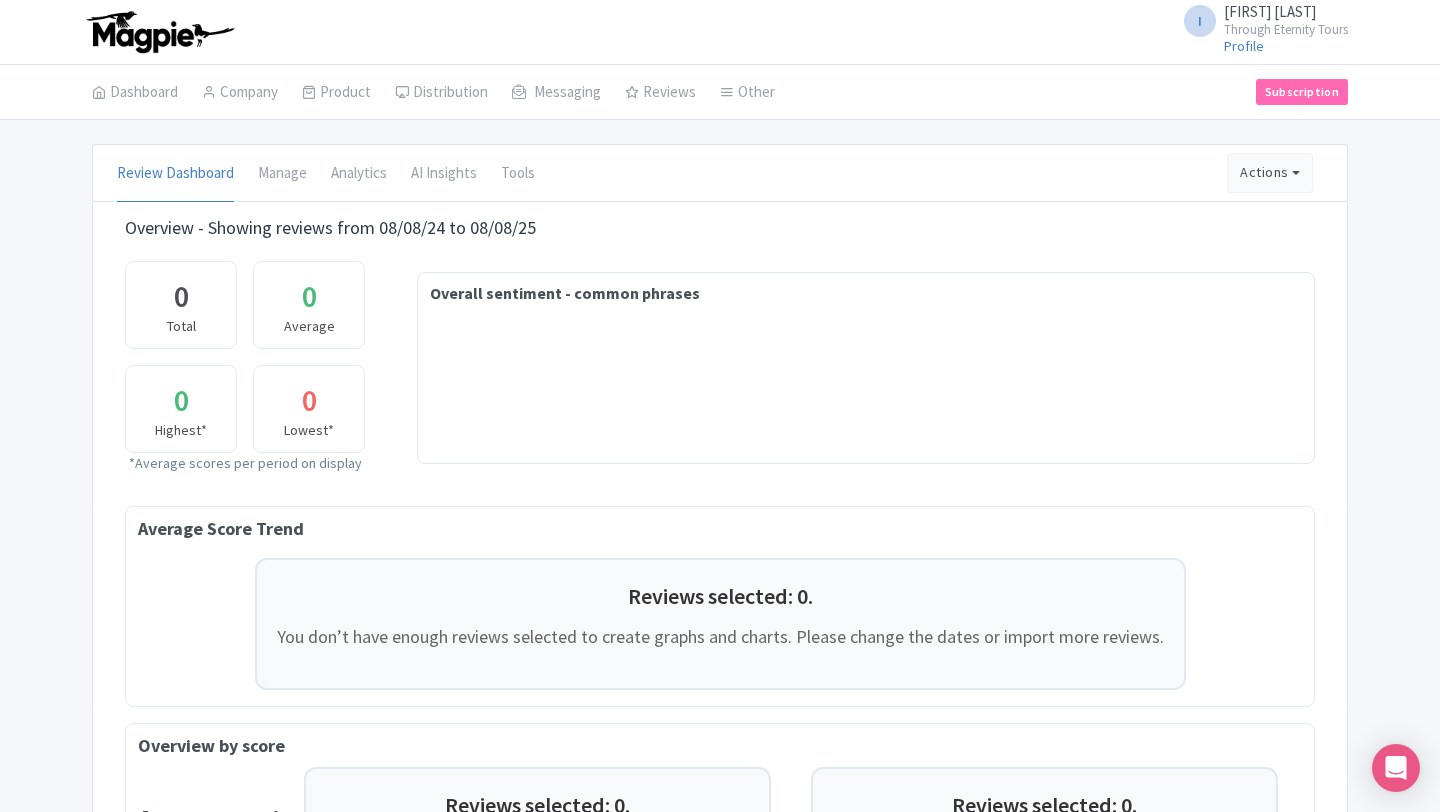 scroll, scrollTop: 26, scrollLeft: 0, axis: vertical 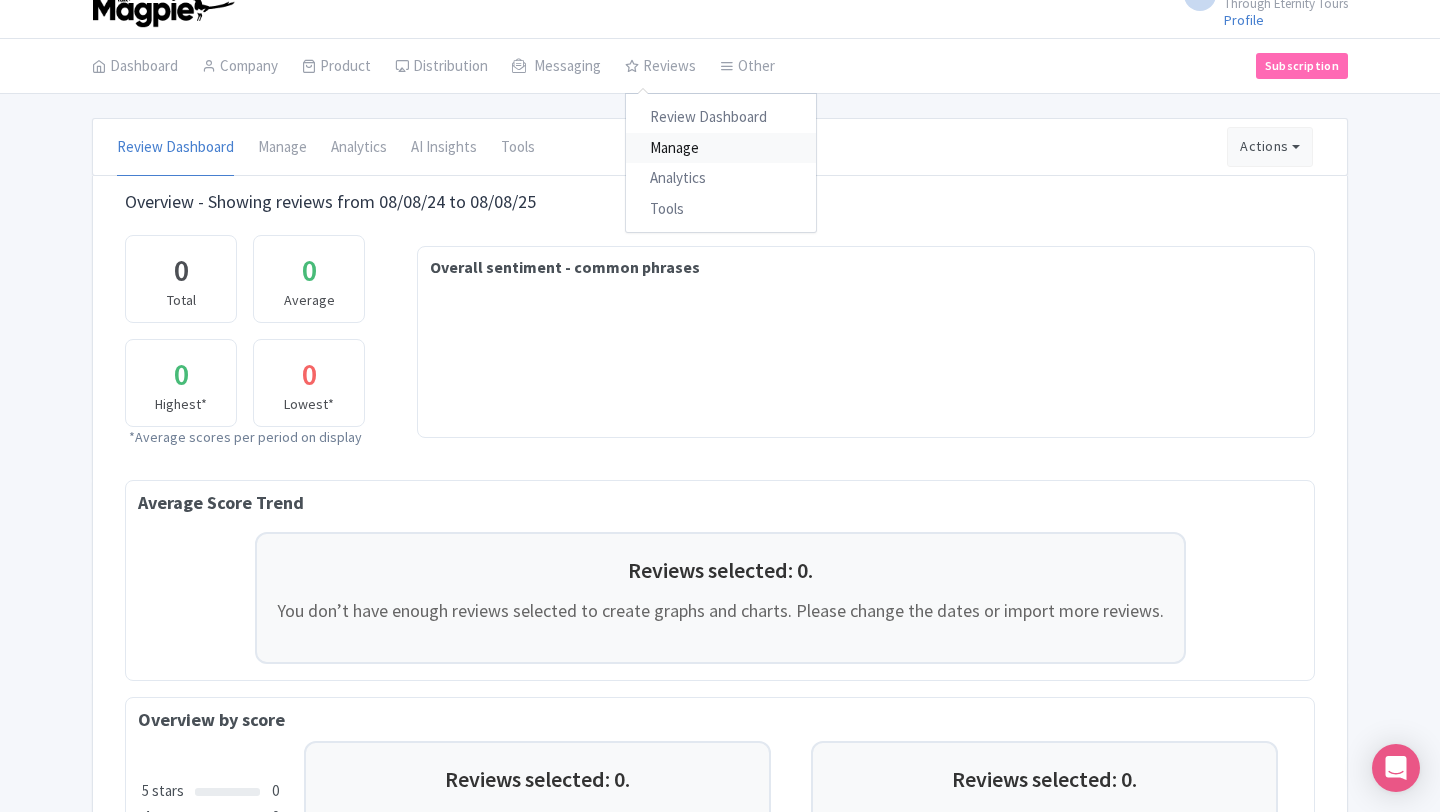 click on "Manage" at bounding box center (721, 148) 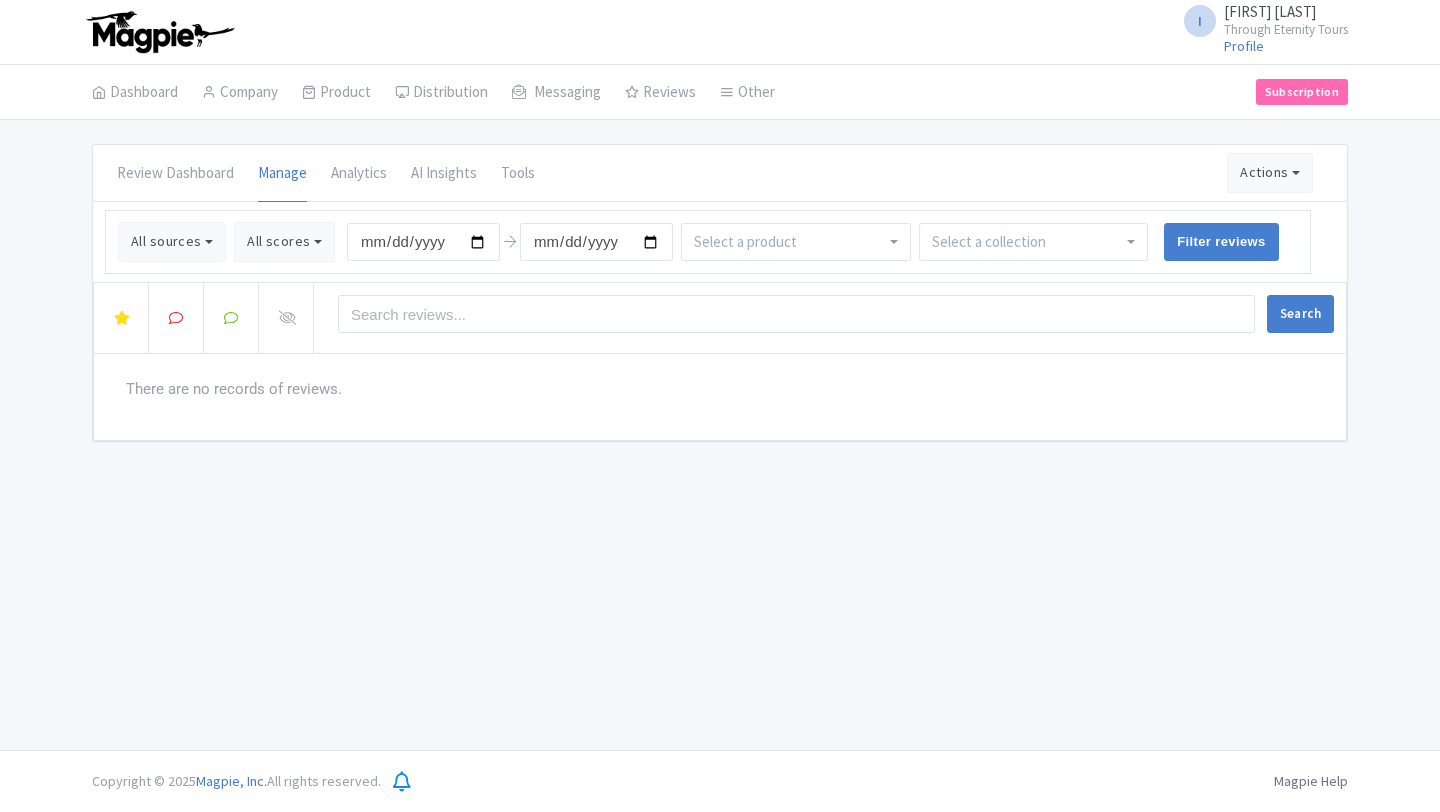 scroll, scrollTop: 0, scrollLeft: 0, axis: both 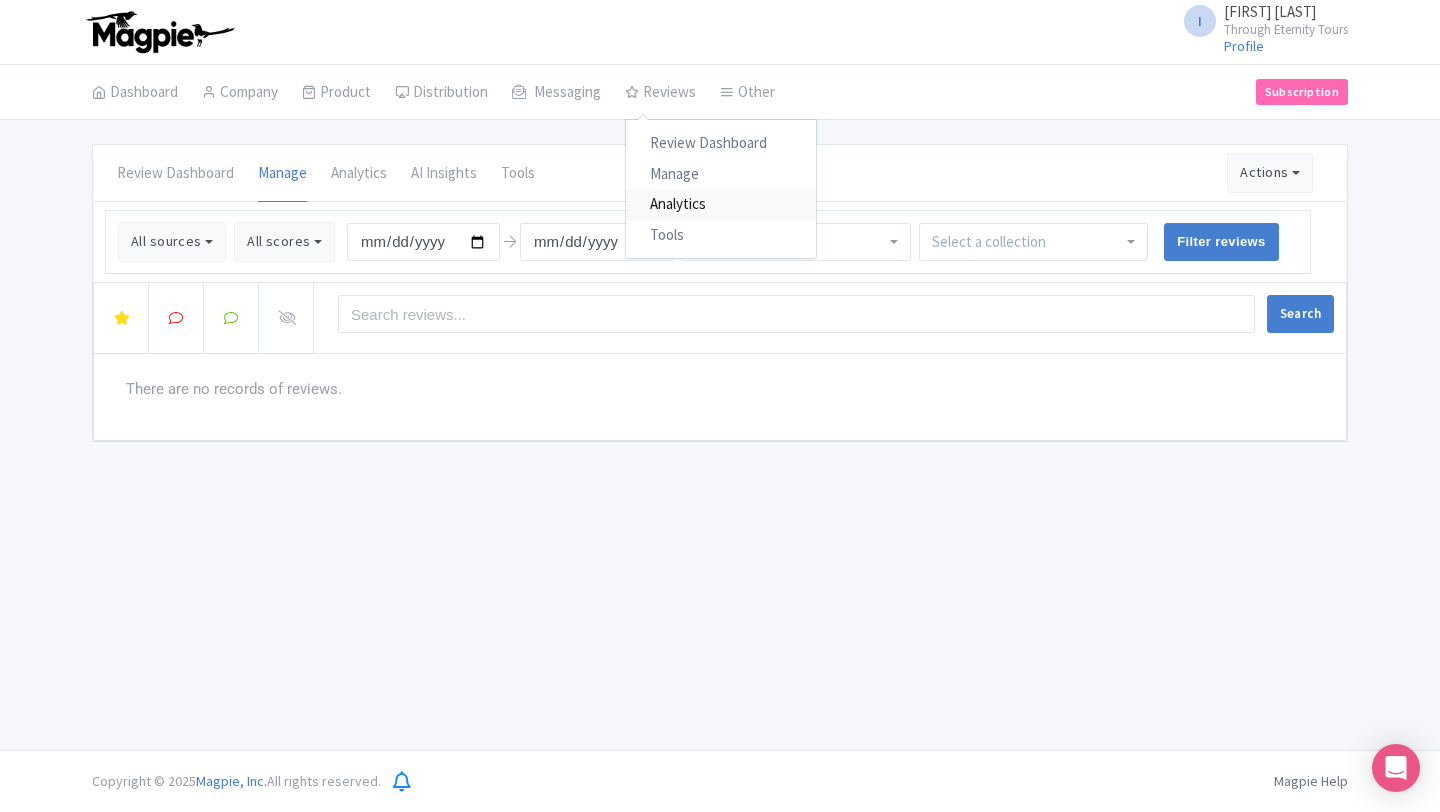 click on "Analytics" at bounding box center [721, 204] 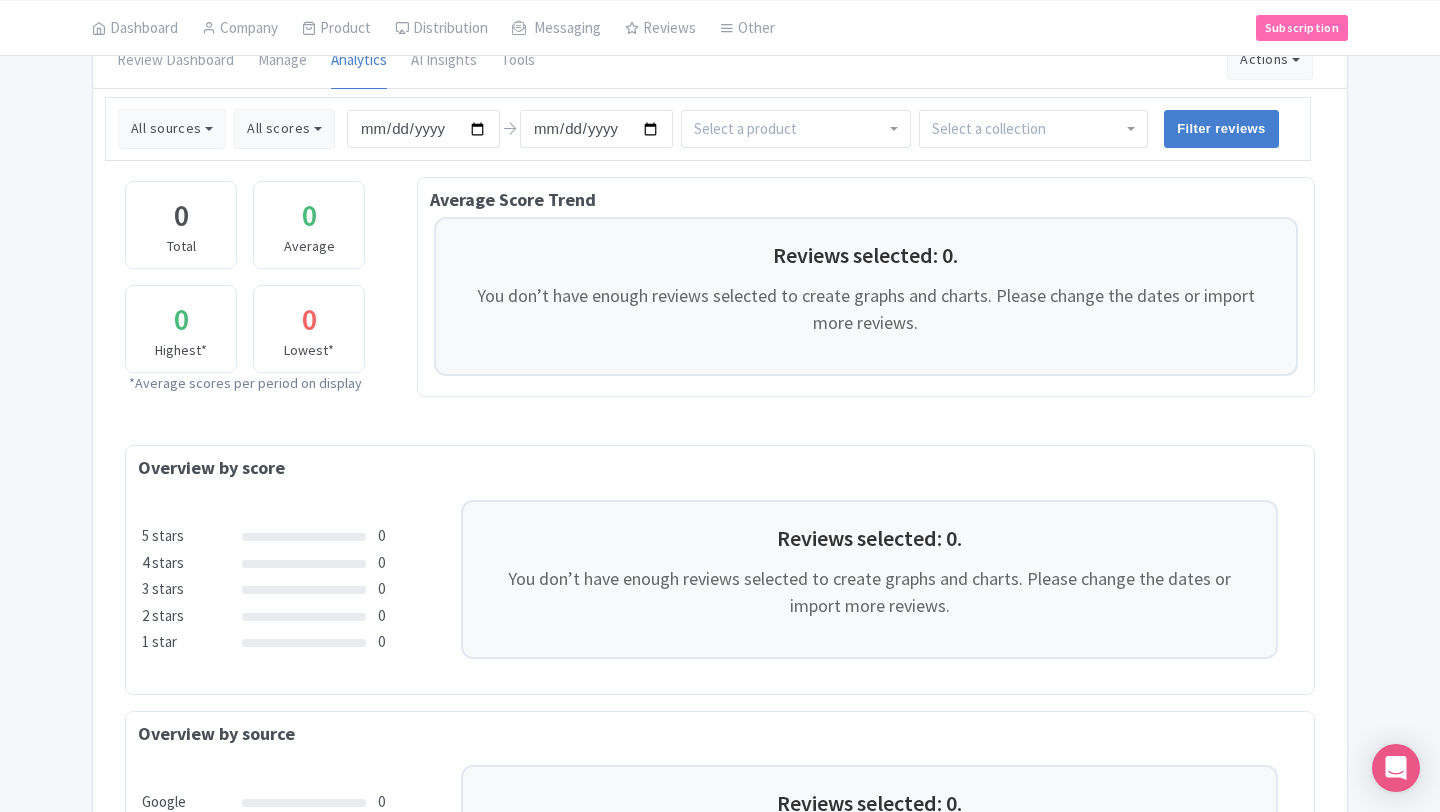 scroll, scrollTop: 0, scrollLeft: 0, axis: both 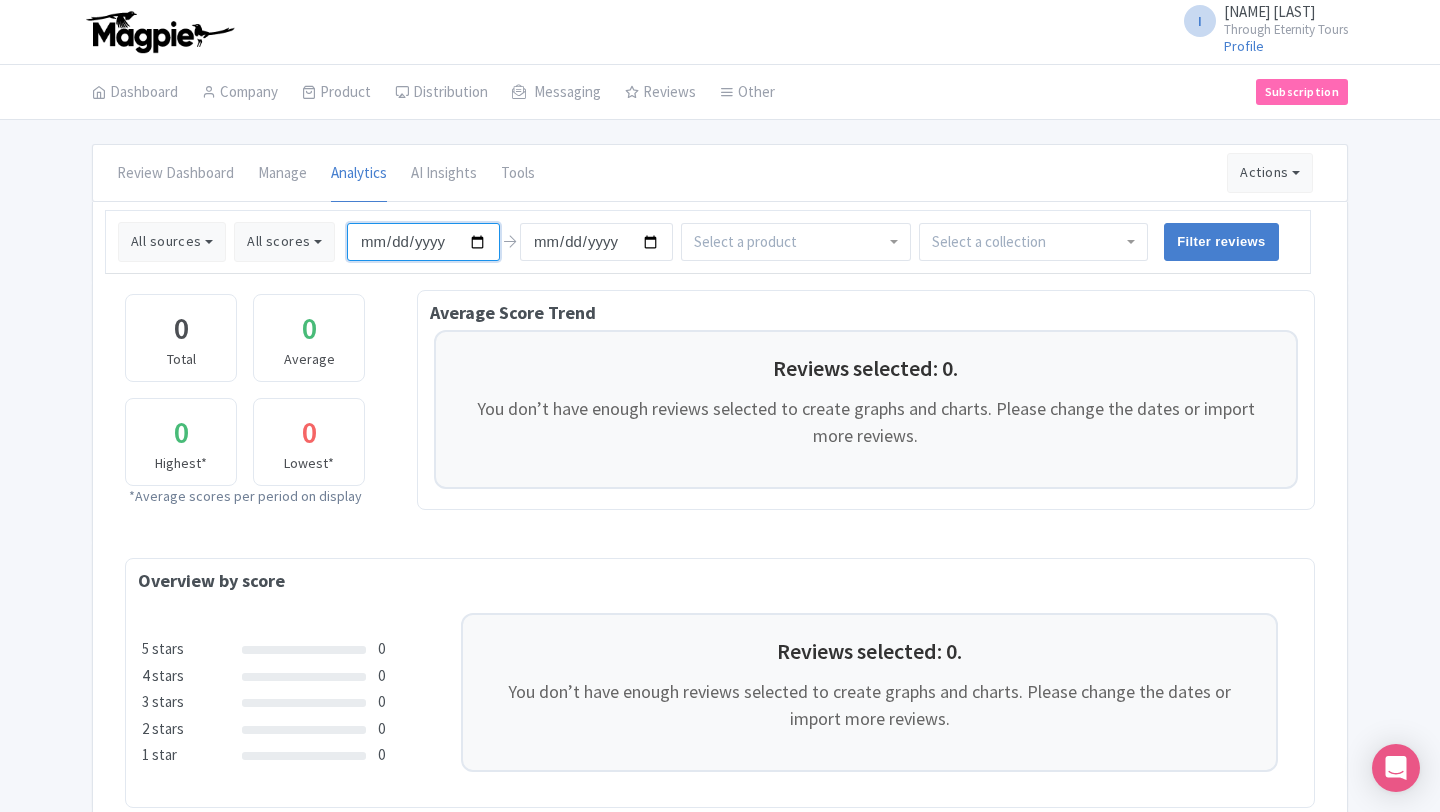 click on "2024-08-08" at bounding box center (423, 242) 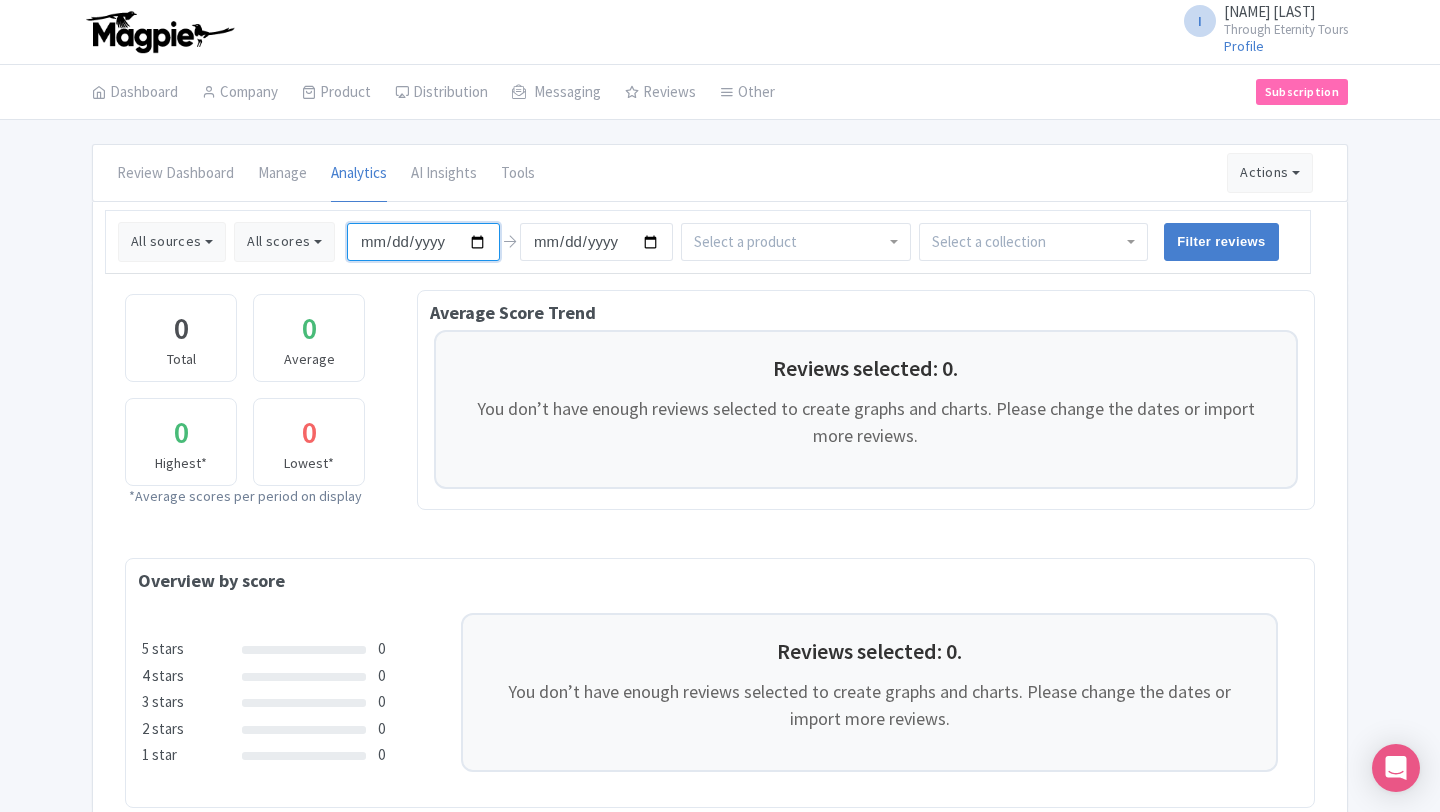 type on "[DATE]" 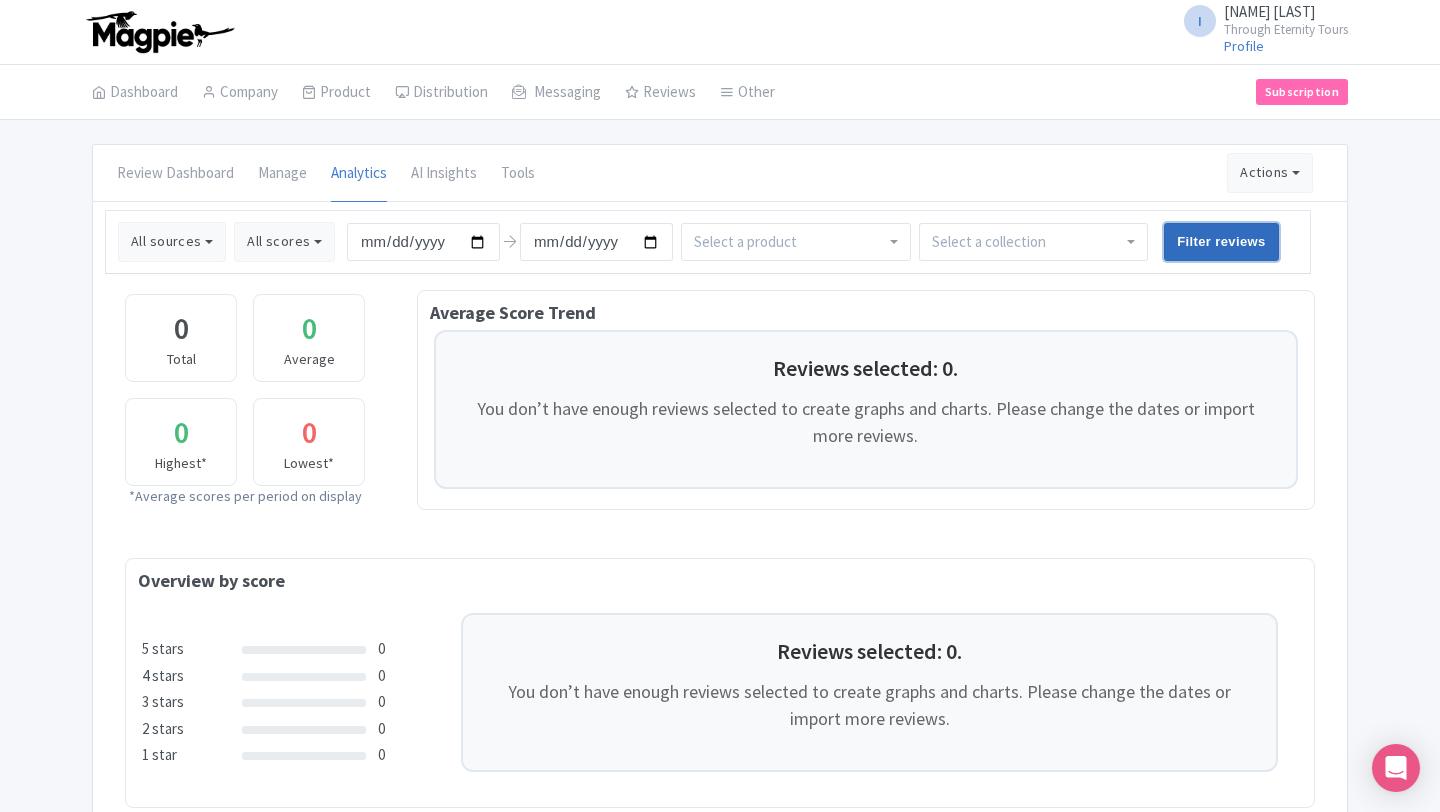 click on "Filter reviews" at bounding box center (1221, 242) 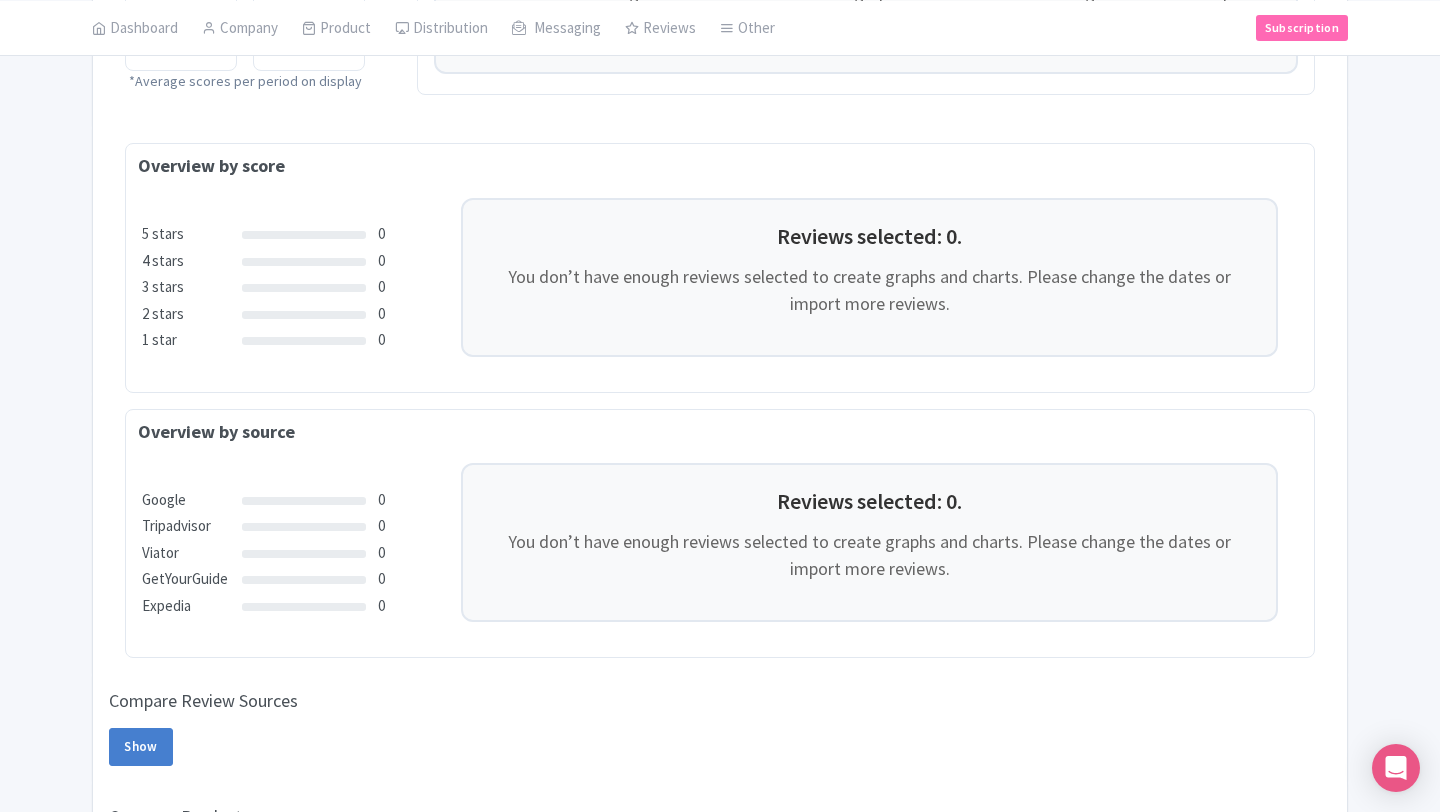 scroll, scrollTop: 0, scrollLeft: 0, axis: both 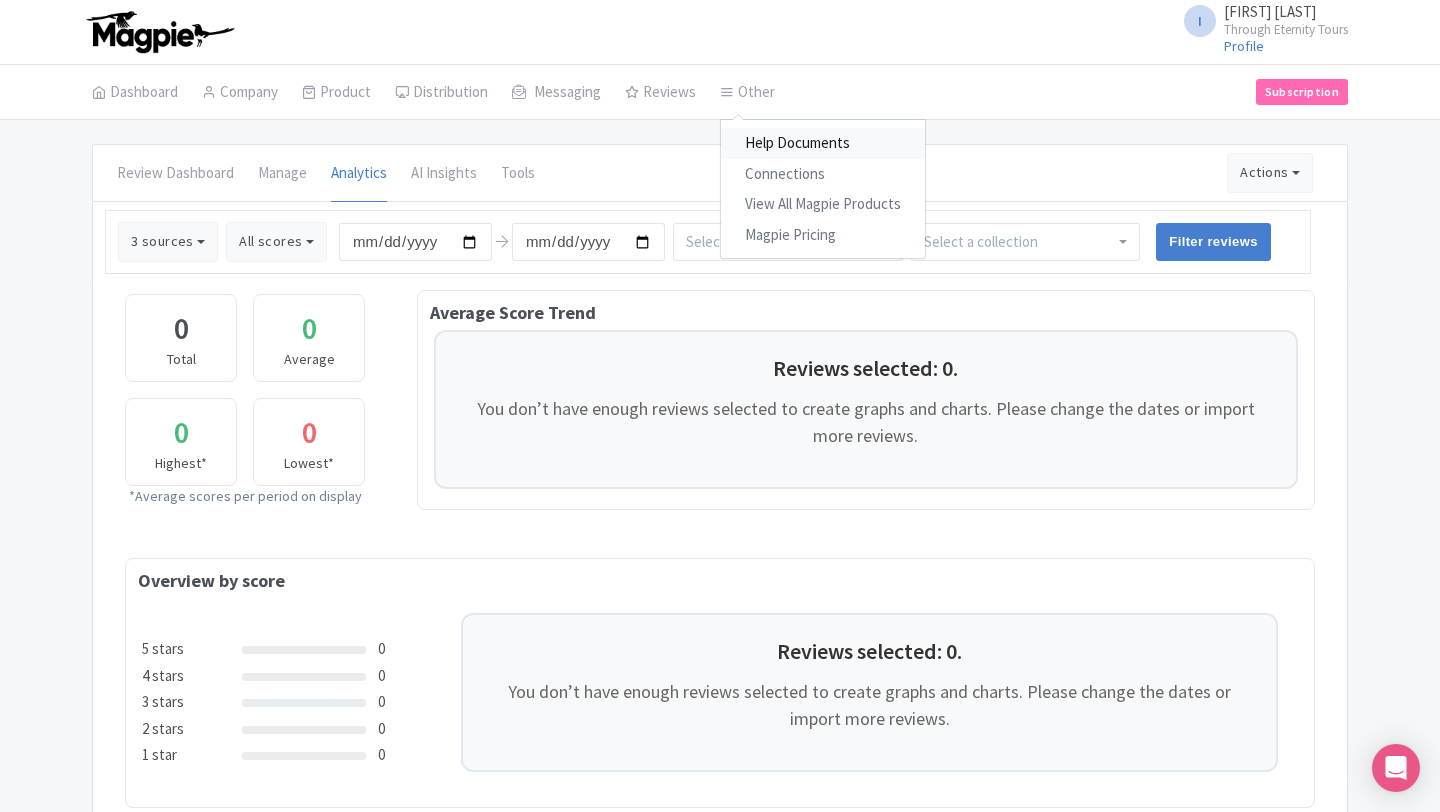 click on "Help Documents" at bounding box center [823, 143] 